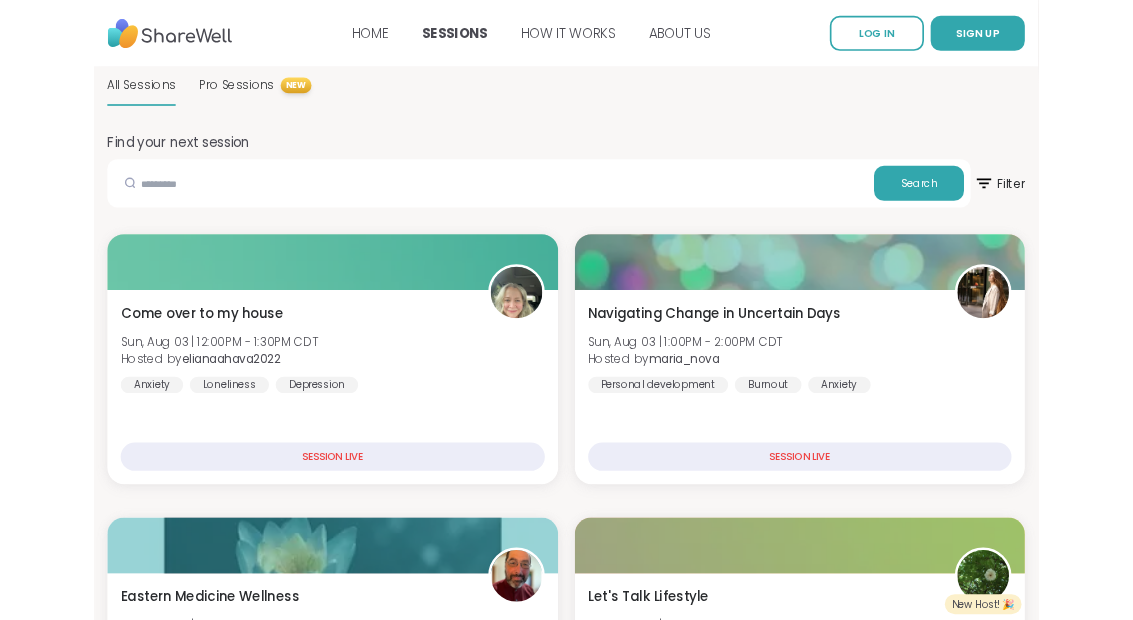 scroll, scrollTop: 135, scrollLeft: 0, axis: vertical 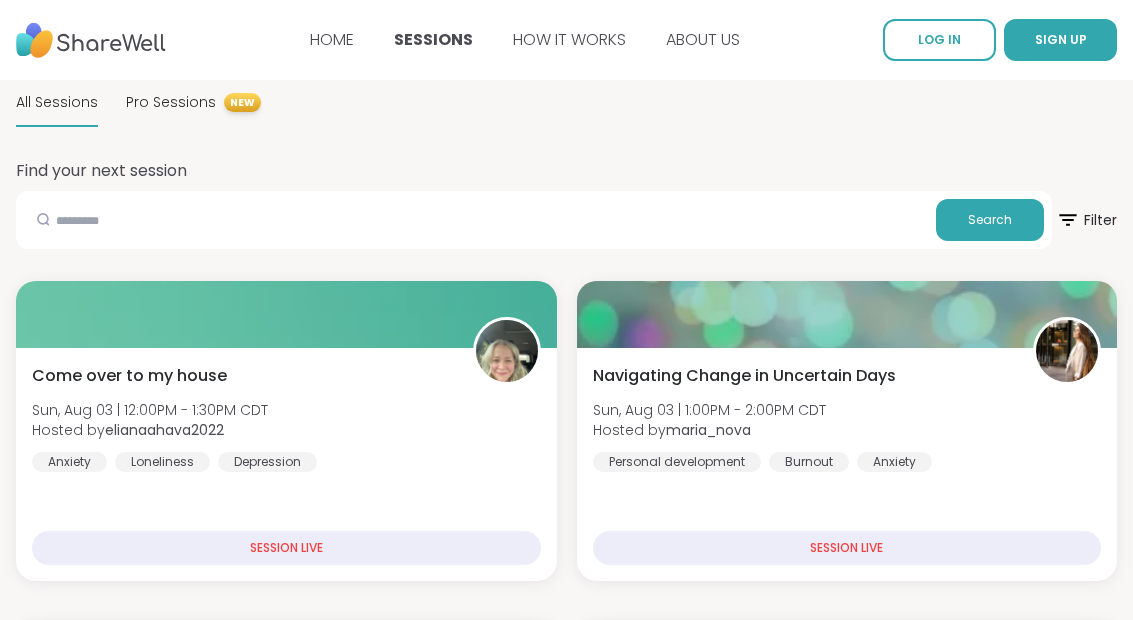 click on "SESSIONS" at bounding box center (433, 39) 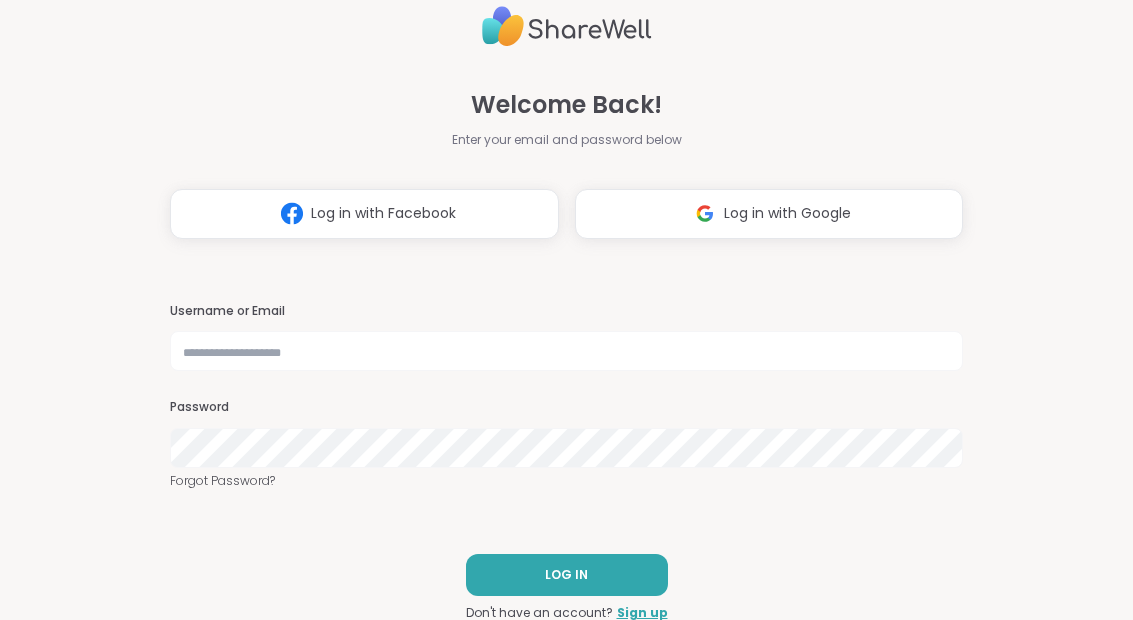 click on "Log in with Google" at bounding box center [769, 214] 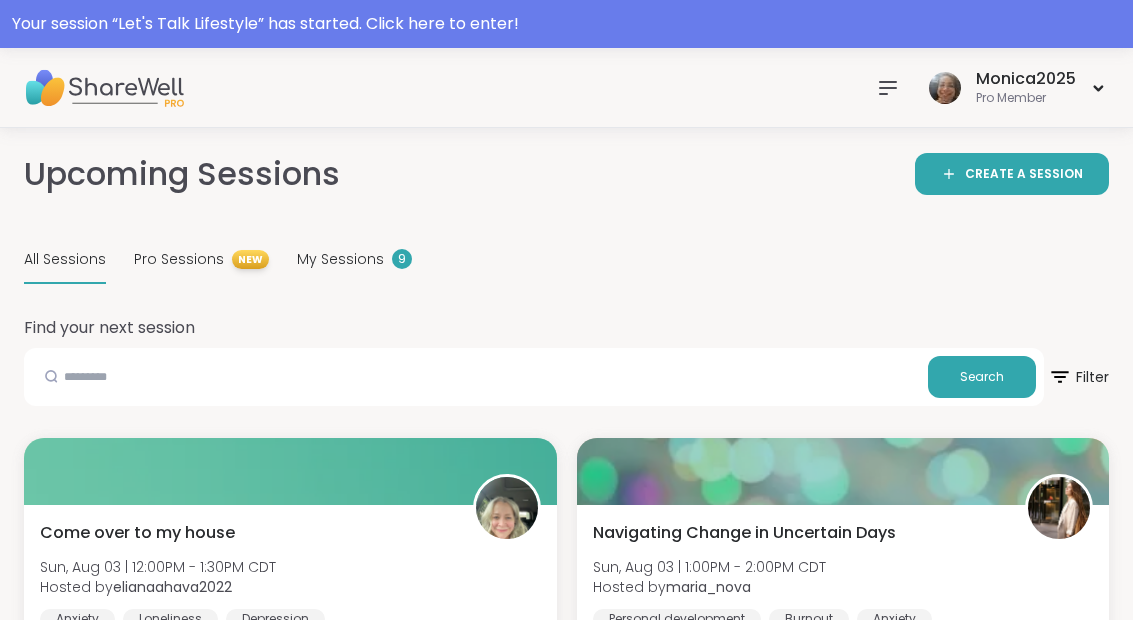 scroll, scrollTop: 10, scrollLeft: 0, axis: vertical 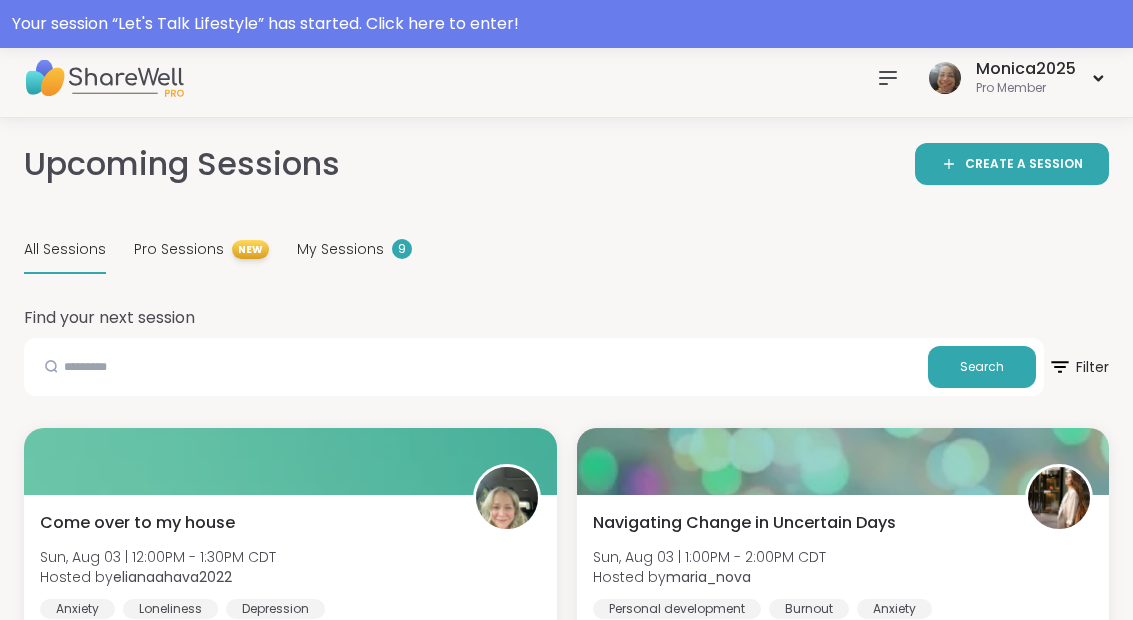 click at bounding box center (290, 461) 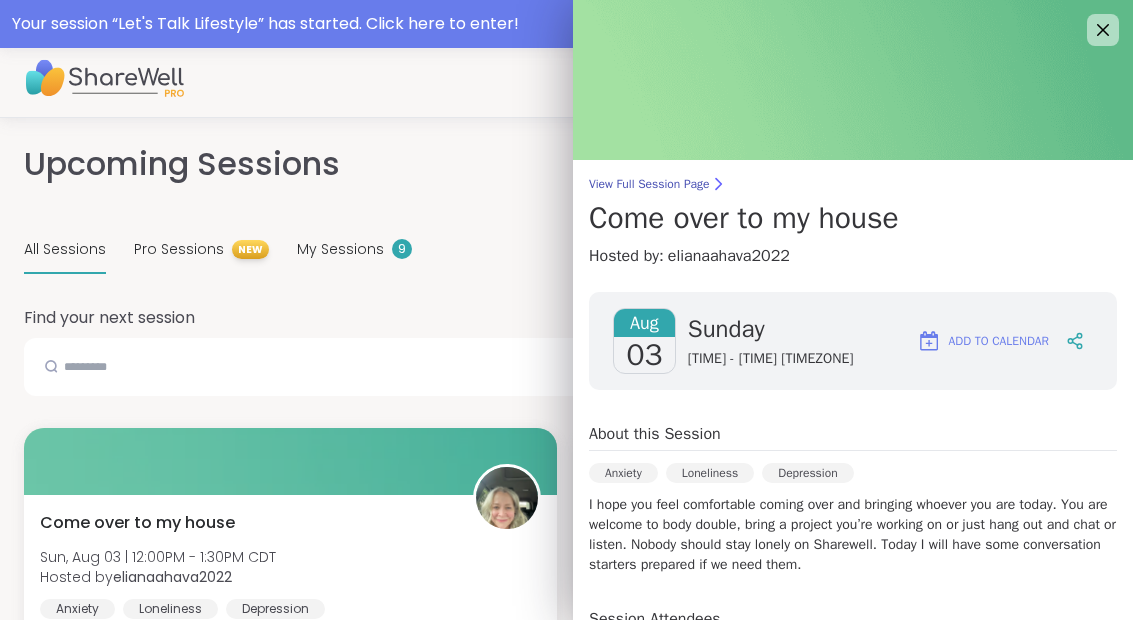 click at bounding box center (853, 80) 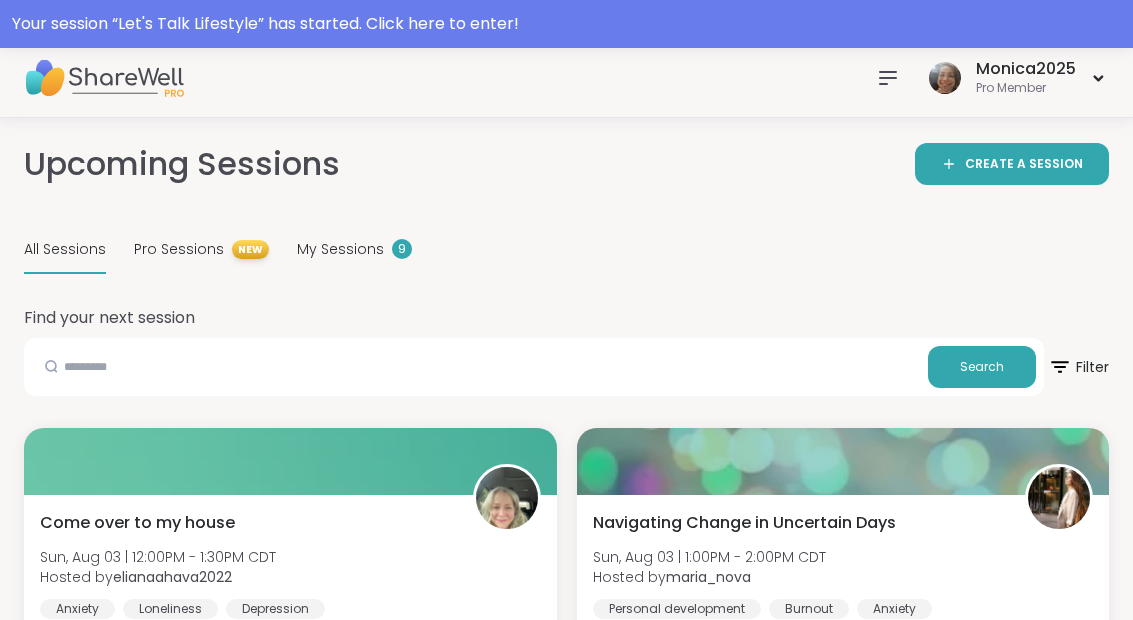 click on "My Sessions 9" at bounding box center (354, 250) 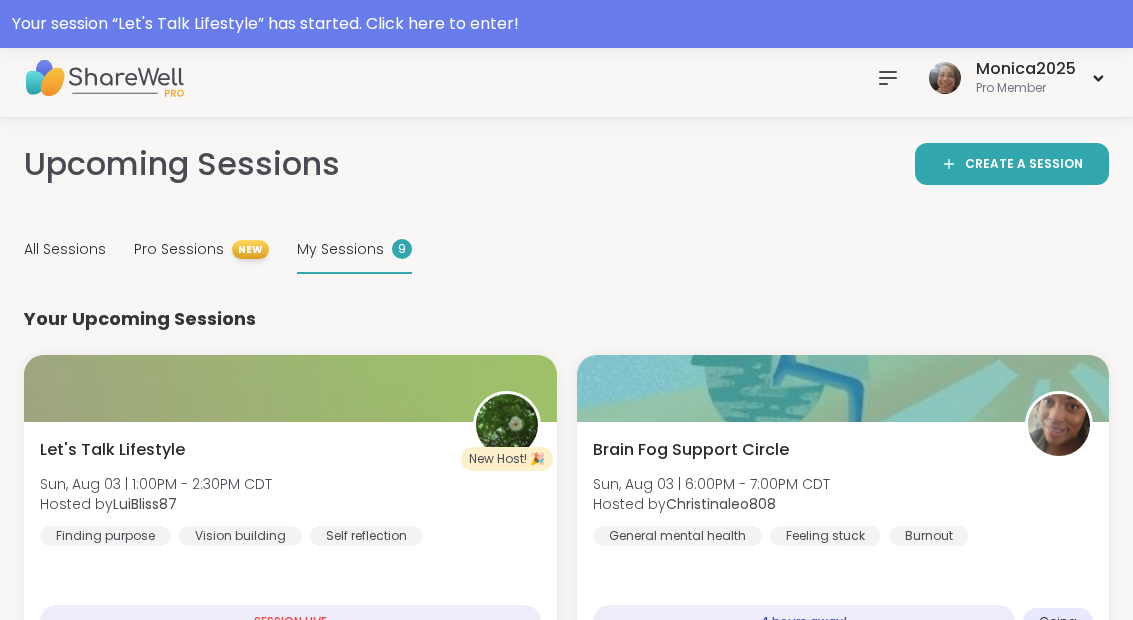 click on "Let's Talk Lifestyle [DAY], [MONTH] [NUMBER] | [TIME] - [TIME] [TIMEZONE] Hosted by [USERNAME] [TEXT] [TEXT] [TEXT]" at bounding box center [290, 492] 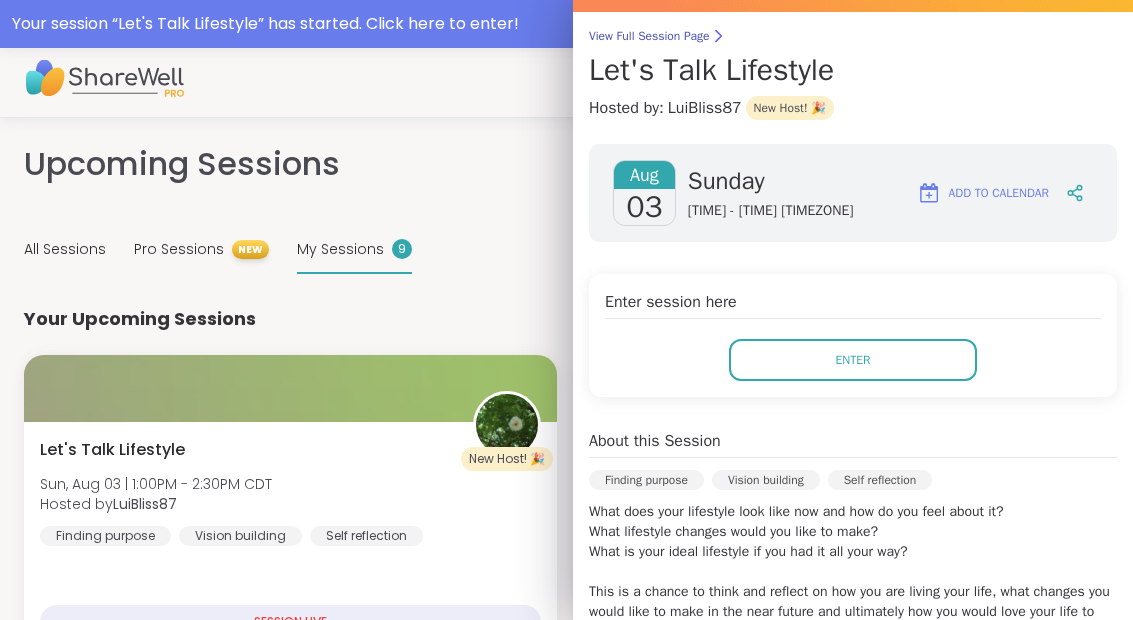 scroll, scrollTop: 131, scrollLeft: 0, axis: vertical 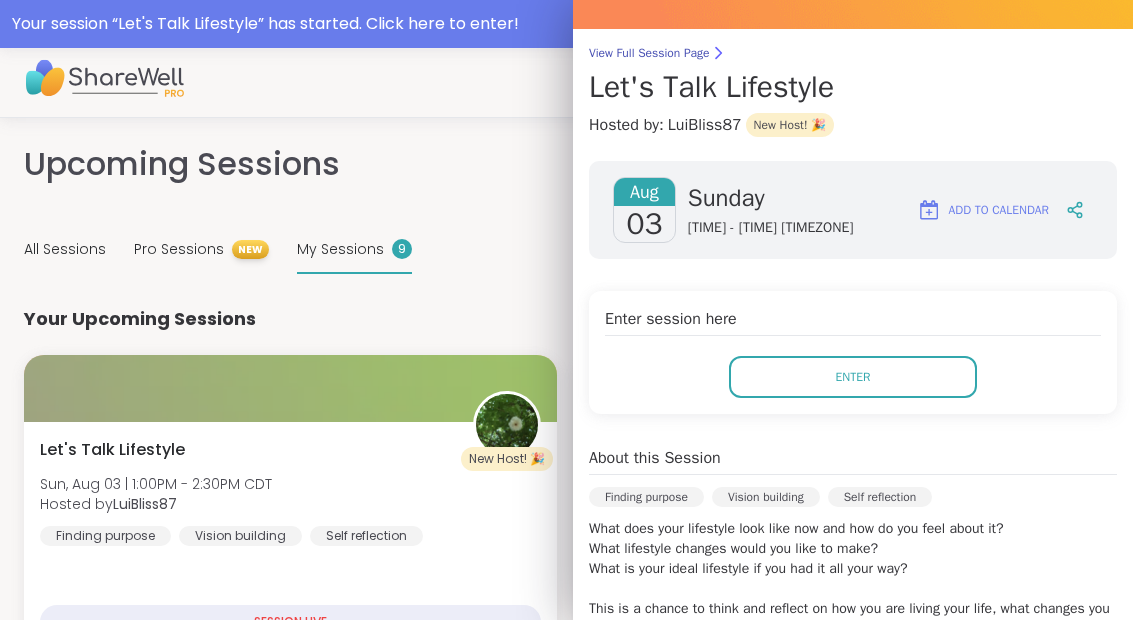 click on "Enter" at bounding box center [853, 377] 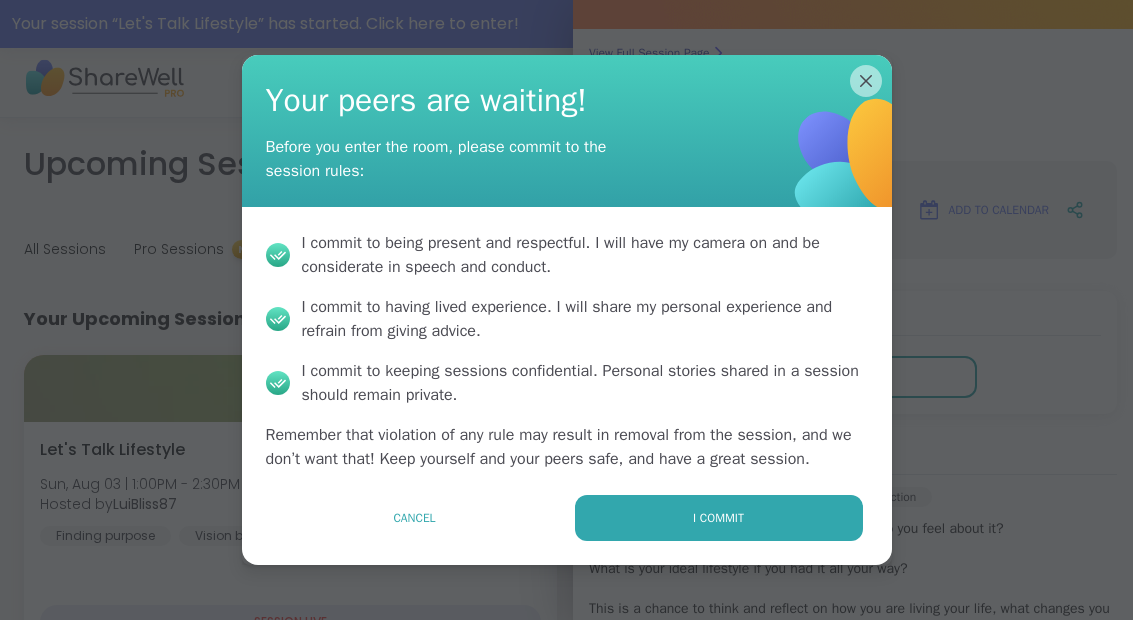 click on "I commit" at bounding box center [719, 518] 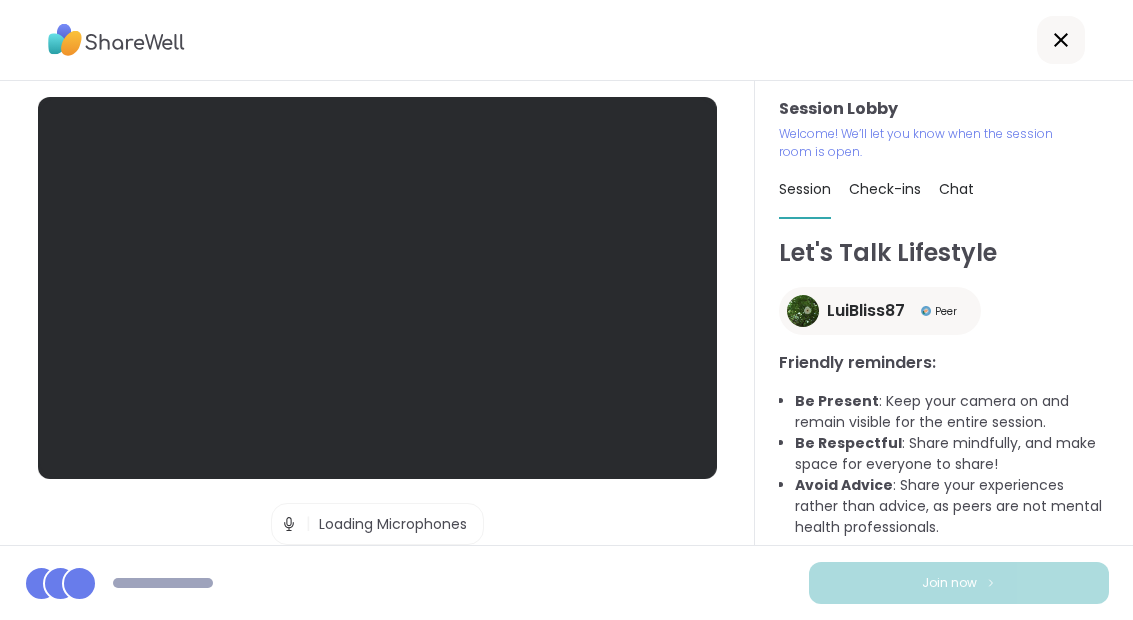 scroll, scrollTop: 0, scrollLeft: 0, axis: both 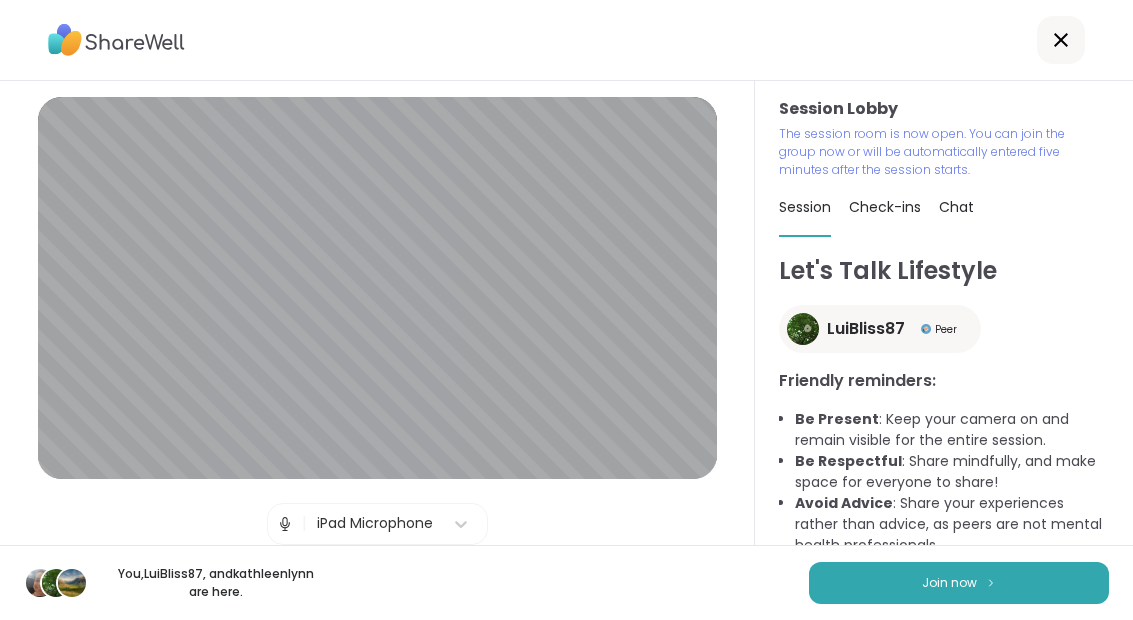 click at bounding box center [991, 582] 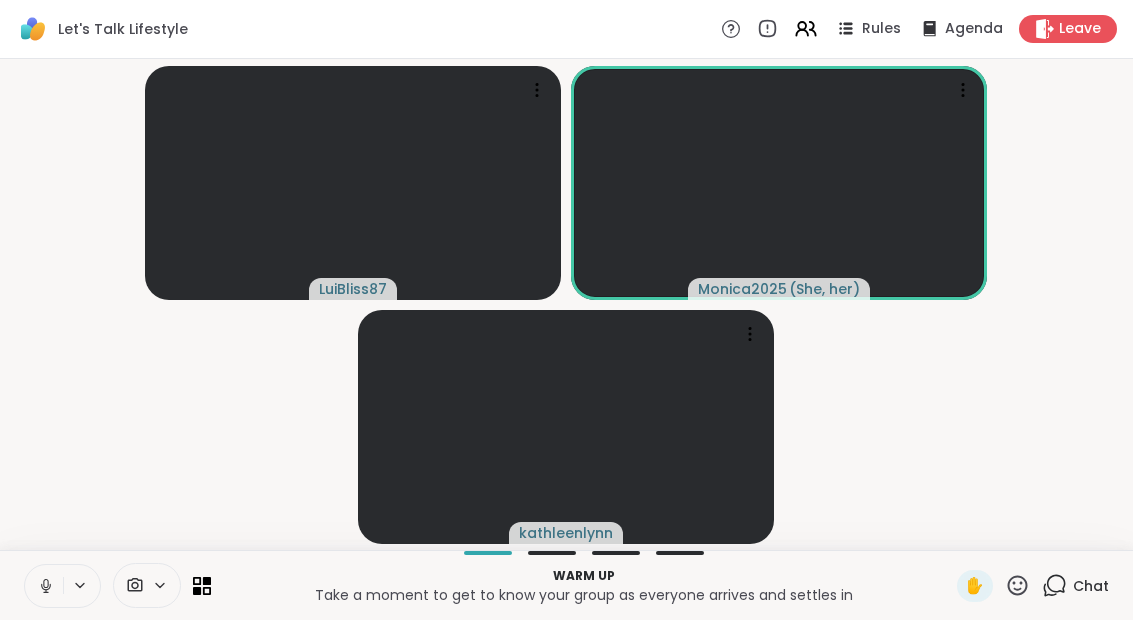 click on "[USERNAME] [USERNAME] ( [PRONOUN] [PRONOUN] ) [USERNAME]" at bounding box center [566, 304] 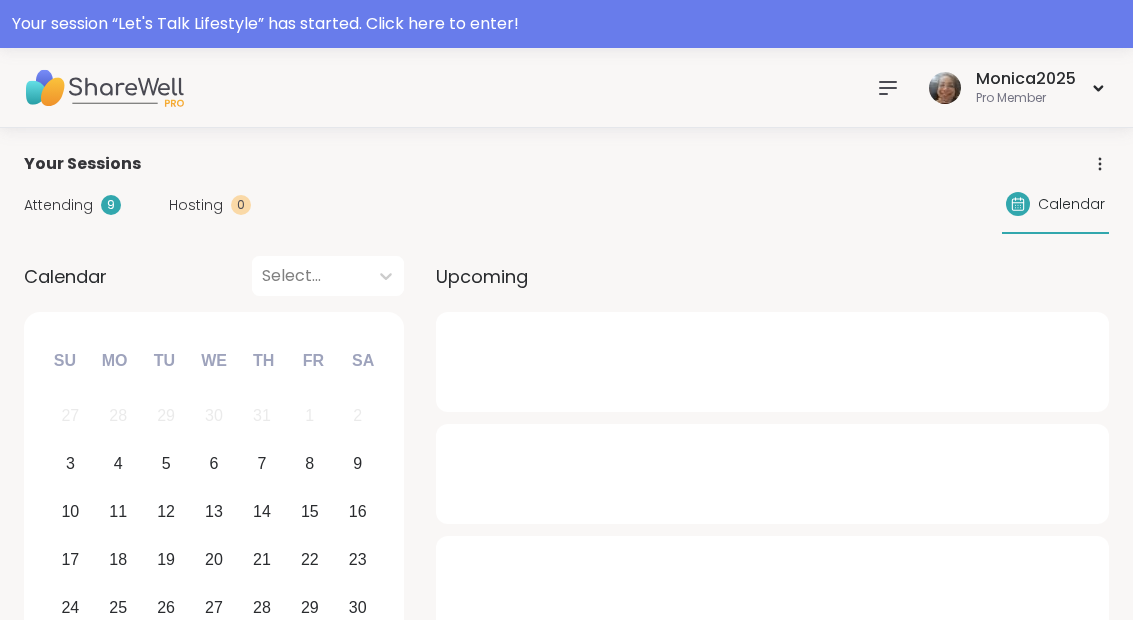 scroll, scrollTop: 0, scrollLeft: 0, axis: both 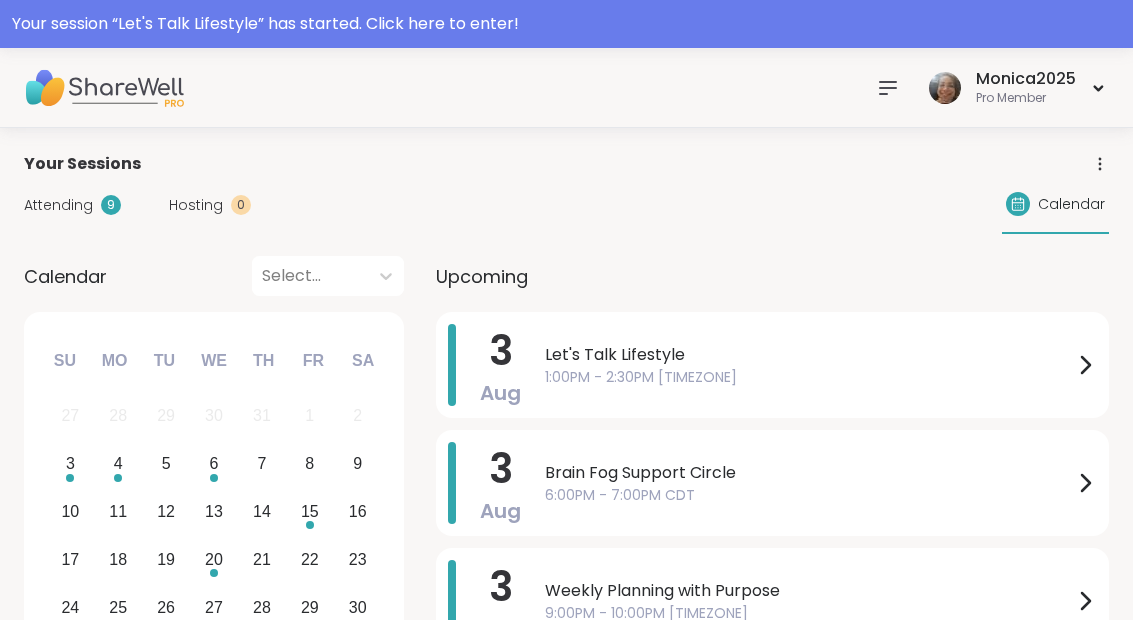 click on "1:00PM - 2:30PM [TIMEZONE]" at bounding box center [809, 377] 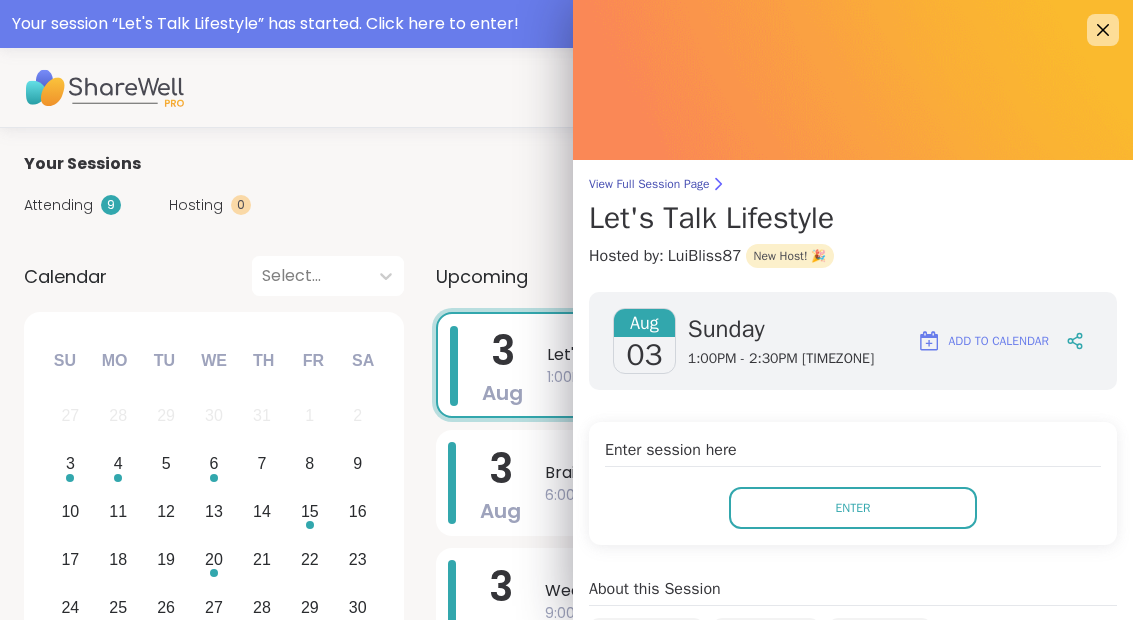click on "Enter" at bounding box center [853, 508] 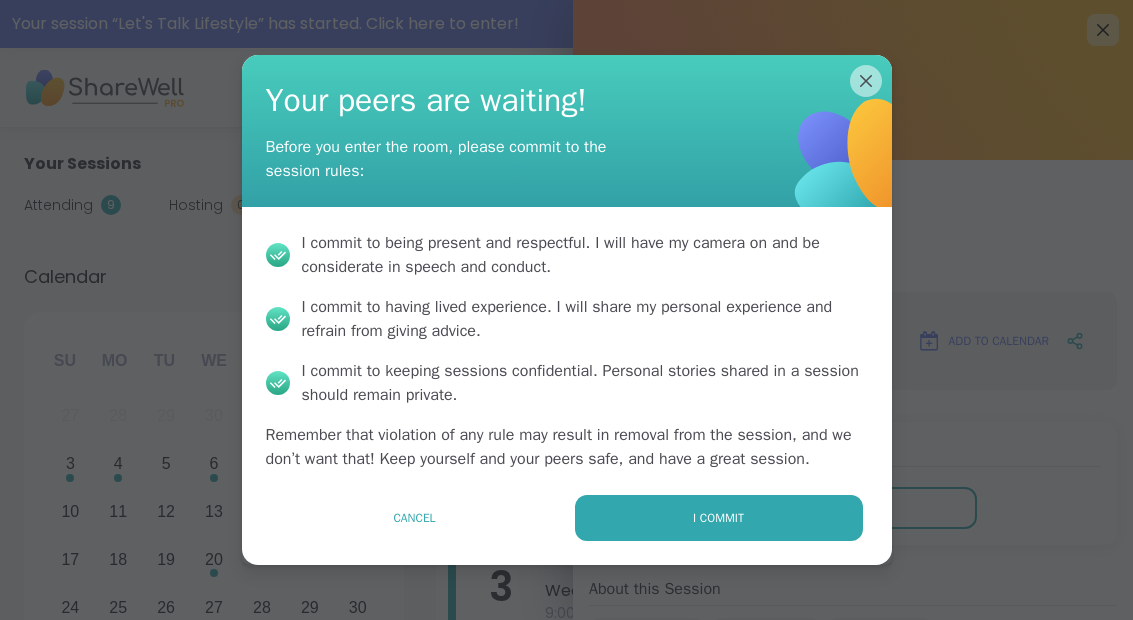 click on "I commit" at bounding box center (719, 518) 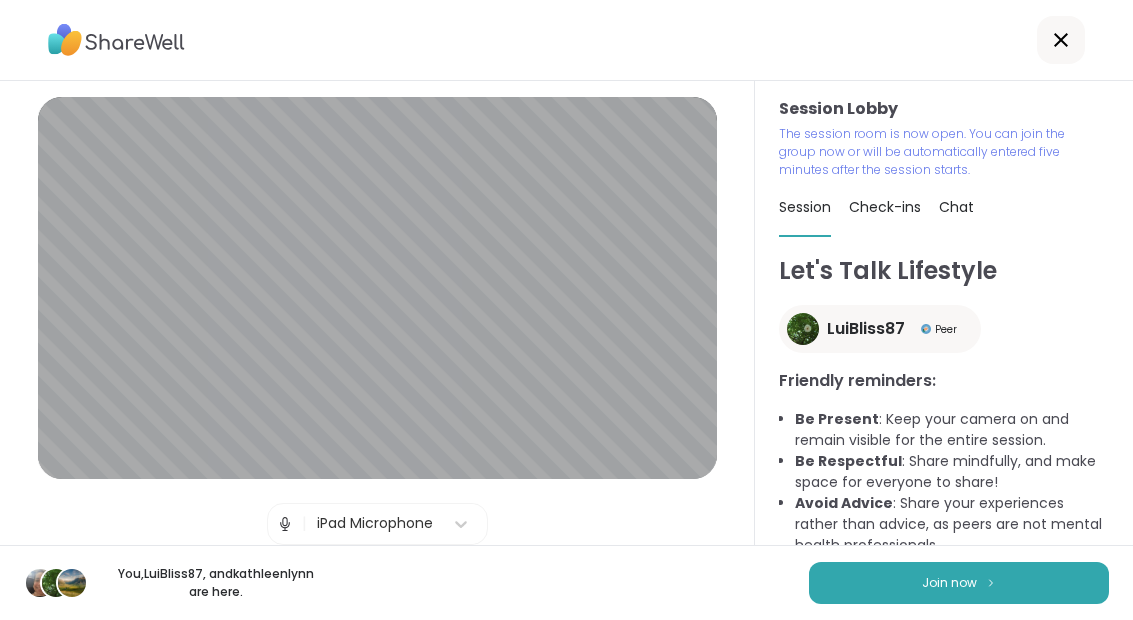click on "Join now" at bounding box center (959, 583) 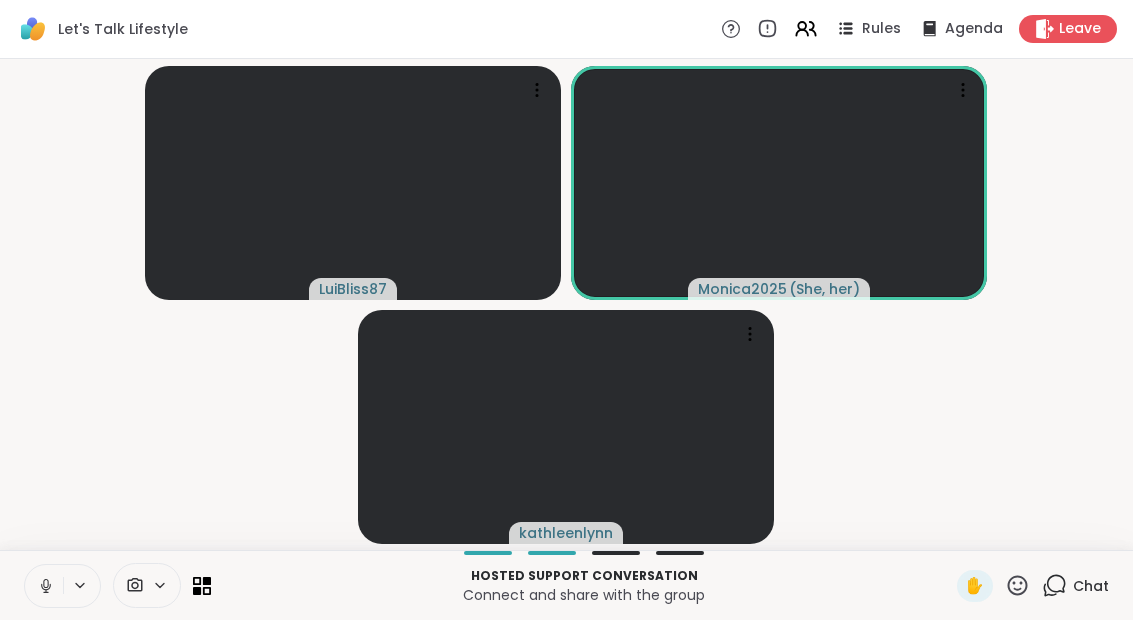 click on "Leave" at bounding box center [1068, 29] 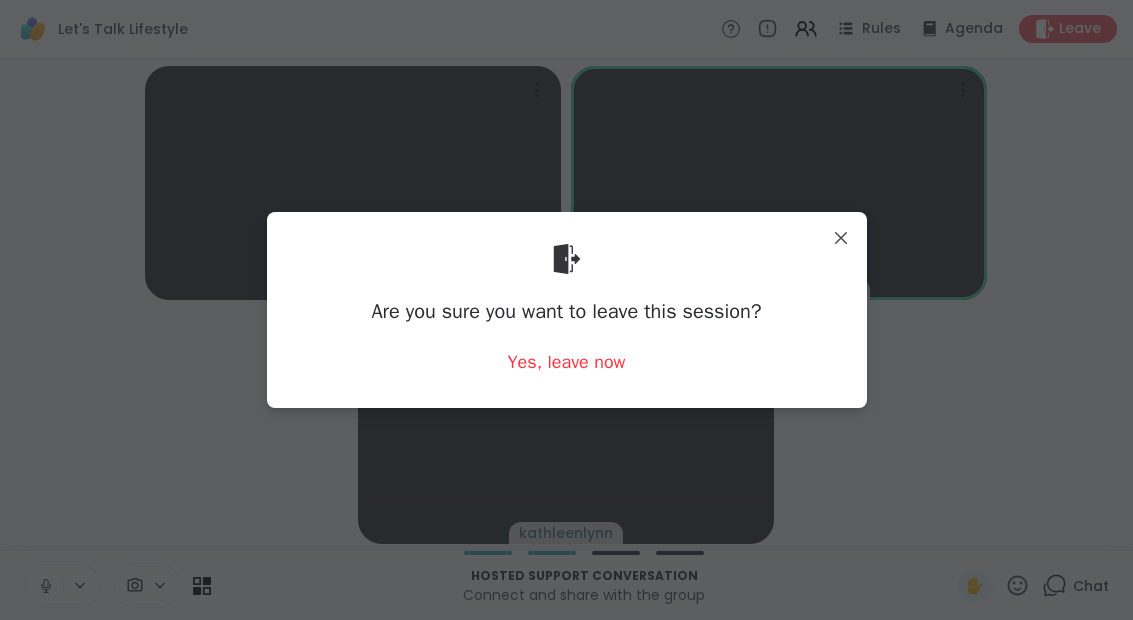 click on "Yes, leave now" at bounding box center [567, 362] 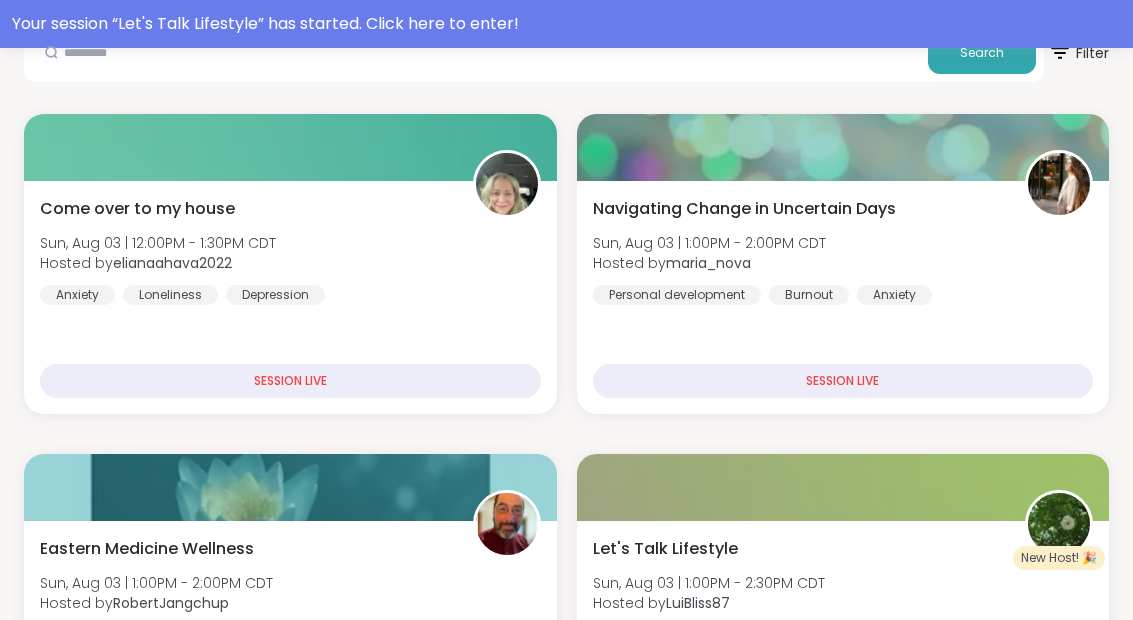 scroll, scrollTop: 317, scrollLeft: 0, axis: vertical 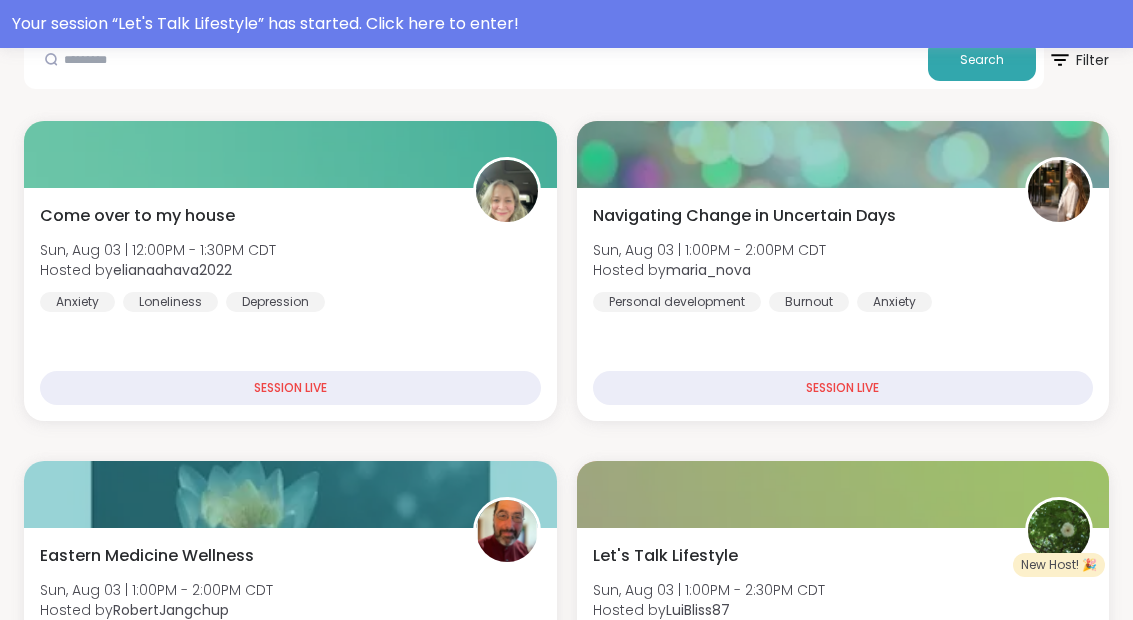 click on "Let's Talk Lifestyle [DAY], [MONTH] [NUMBER] | [TIME] - [TIME] [TIMEZONE] Hosted by [USERNAME] [TEXT] [TEXT] [TEXT]" at bounding box center [843, 598] 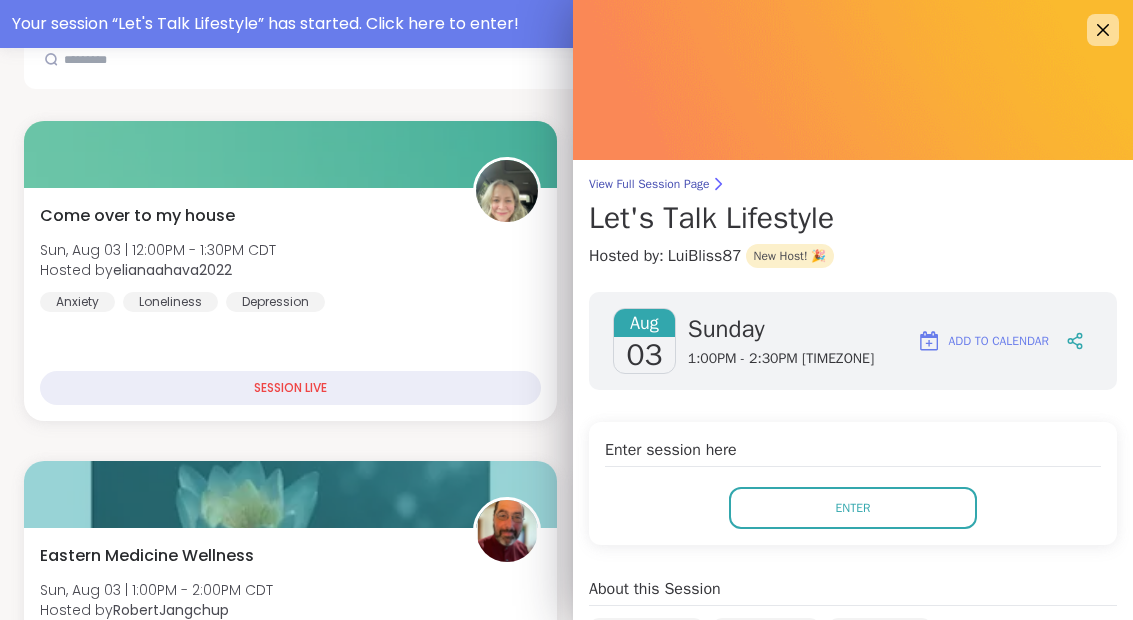 click on "Enter" at bounding box center [853, 508] 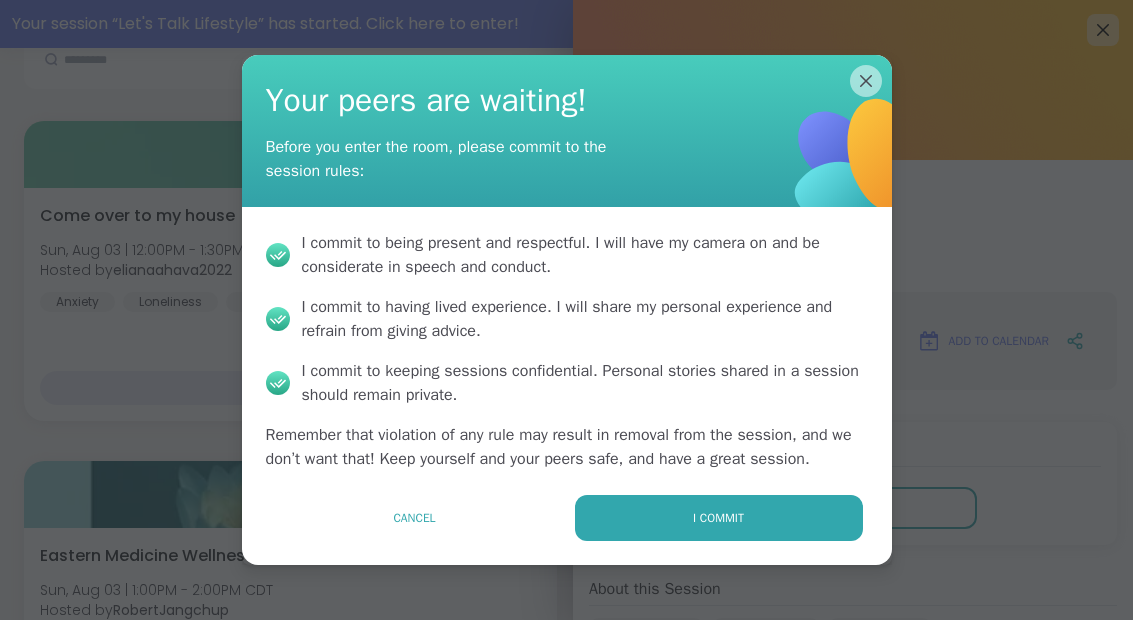 click on "I commit" at bounding box center (719, 518) 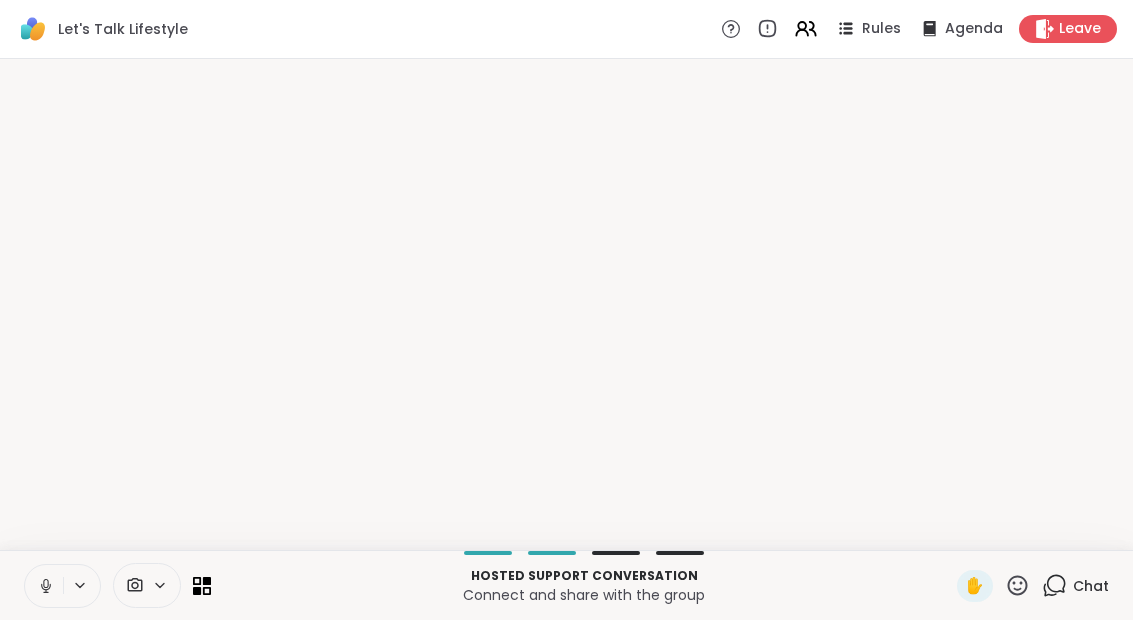 scroll, scrollTop: 0, scrollLeft: 0, axis: both 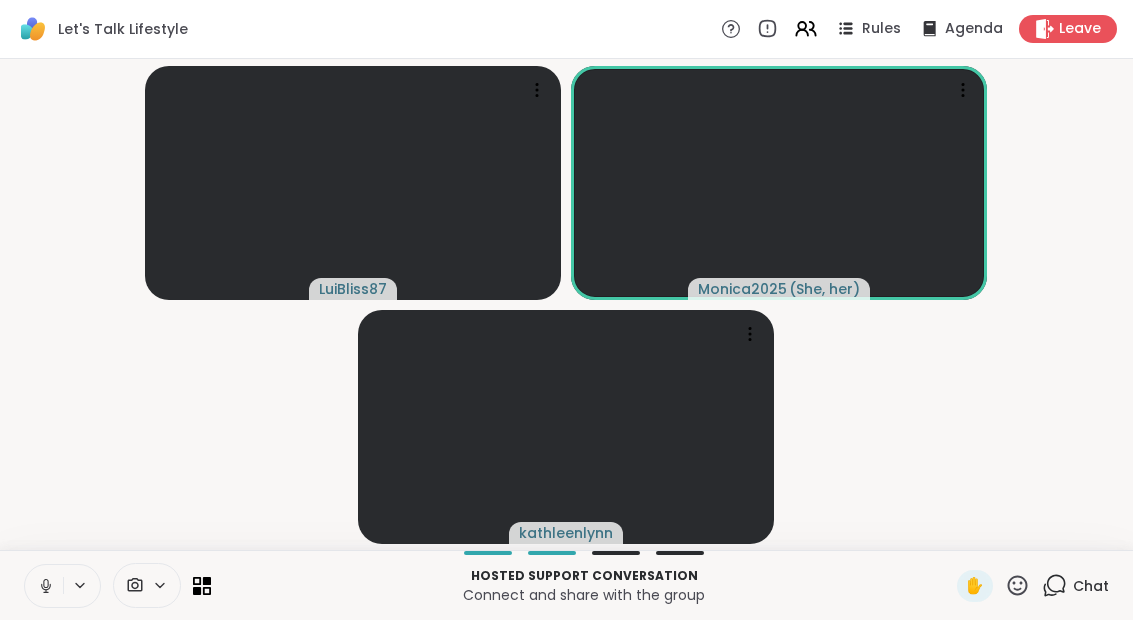 click at bounding box center (147, 585) 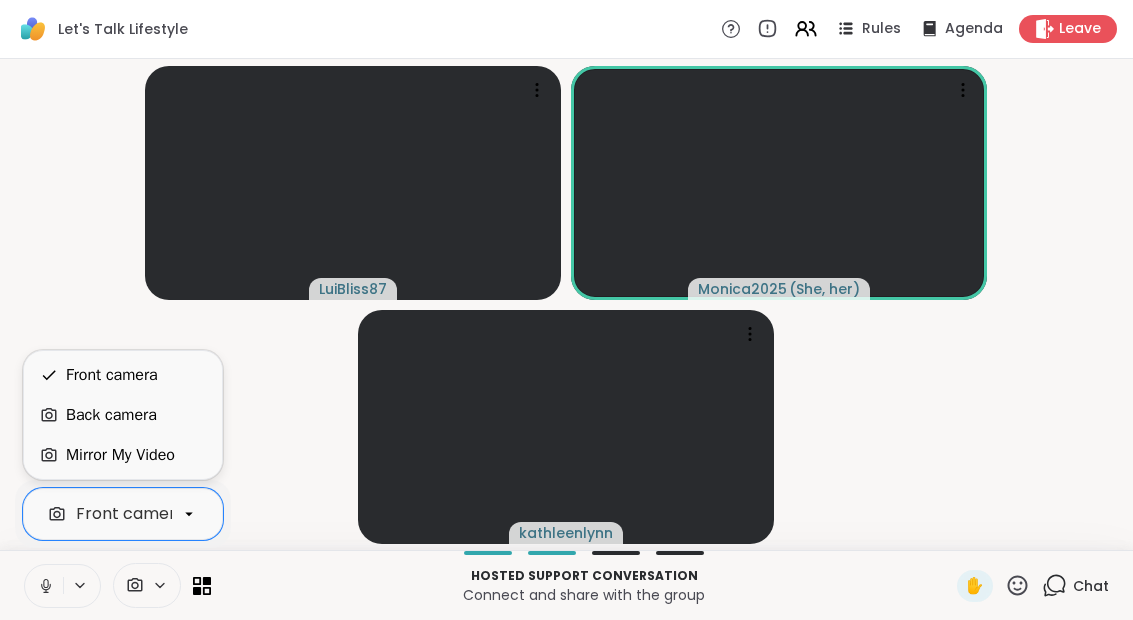 click on "Mirror My Video" at bounding box center [123, 455] 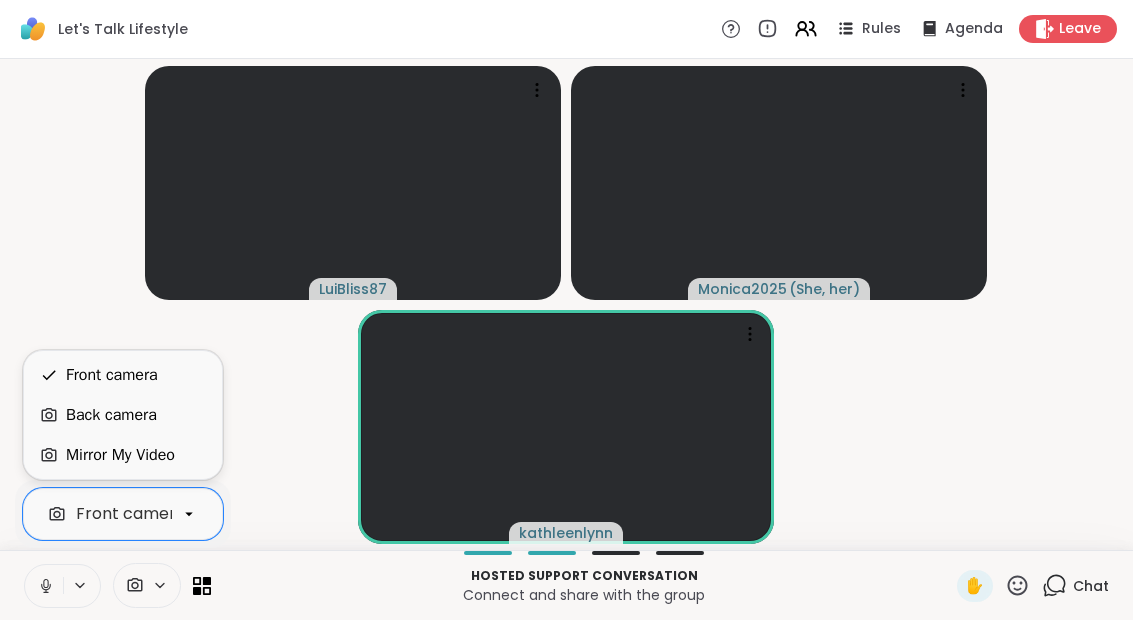 click on "Front camera" at bounding box center [123, 375] 